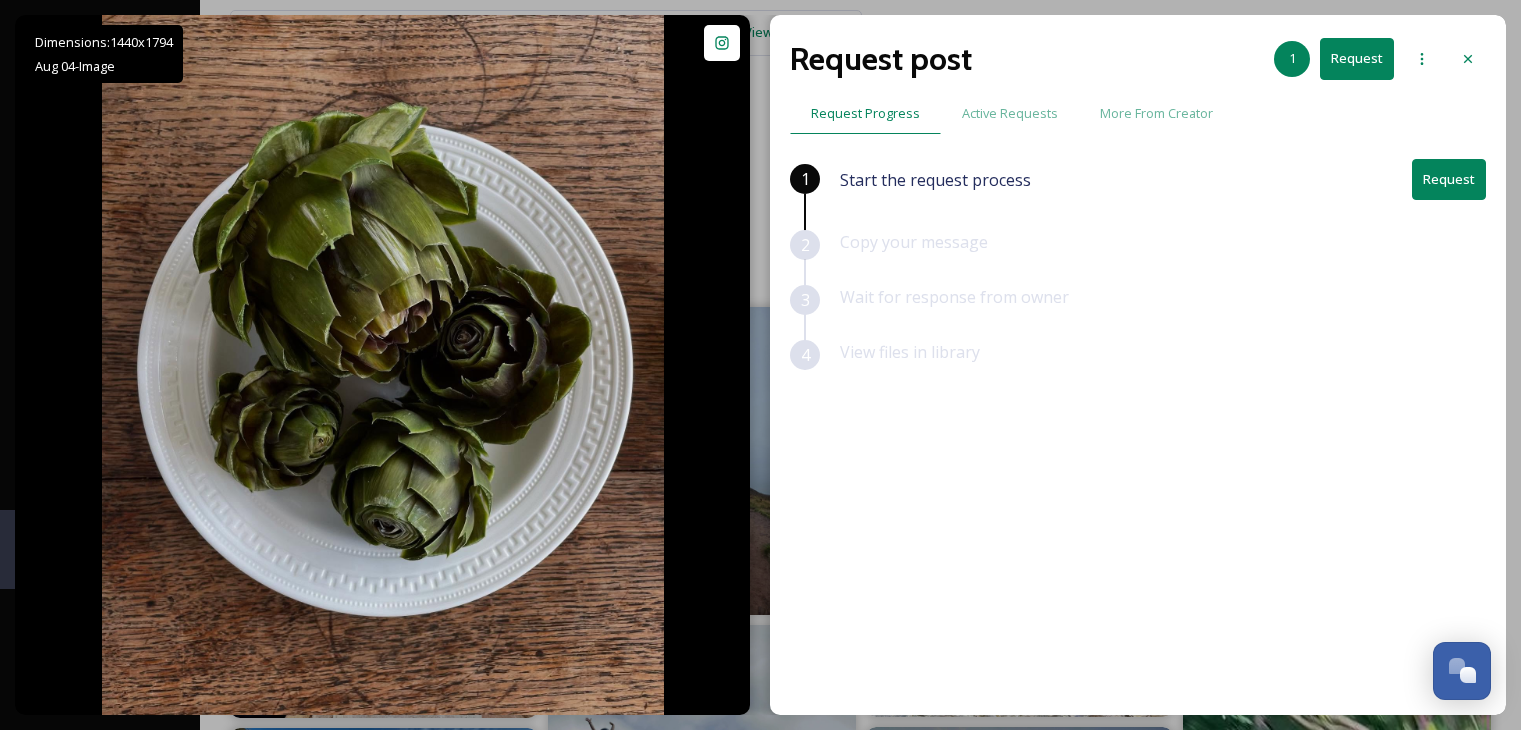 scroll, scrollTop: 0, scrollLeft: 0, axis: both 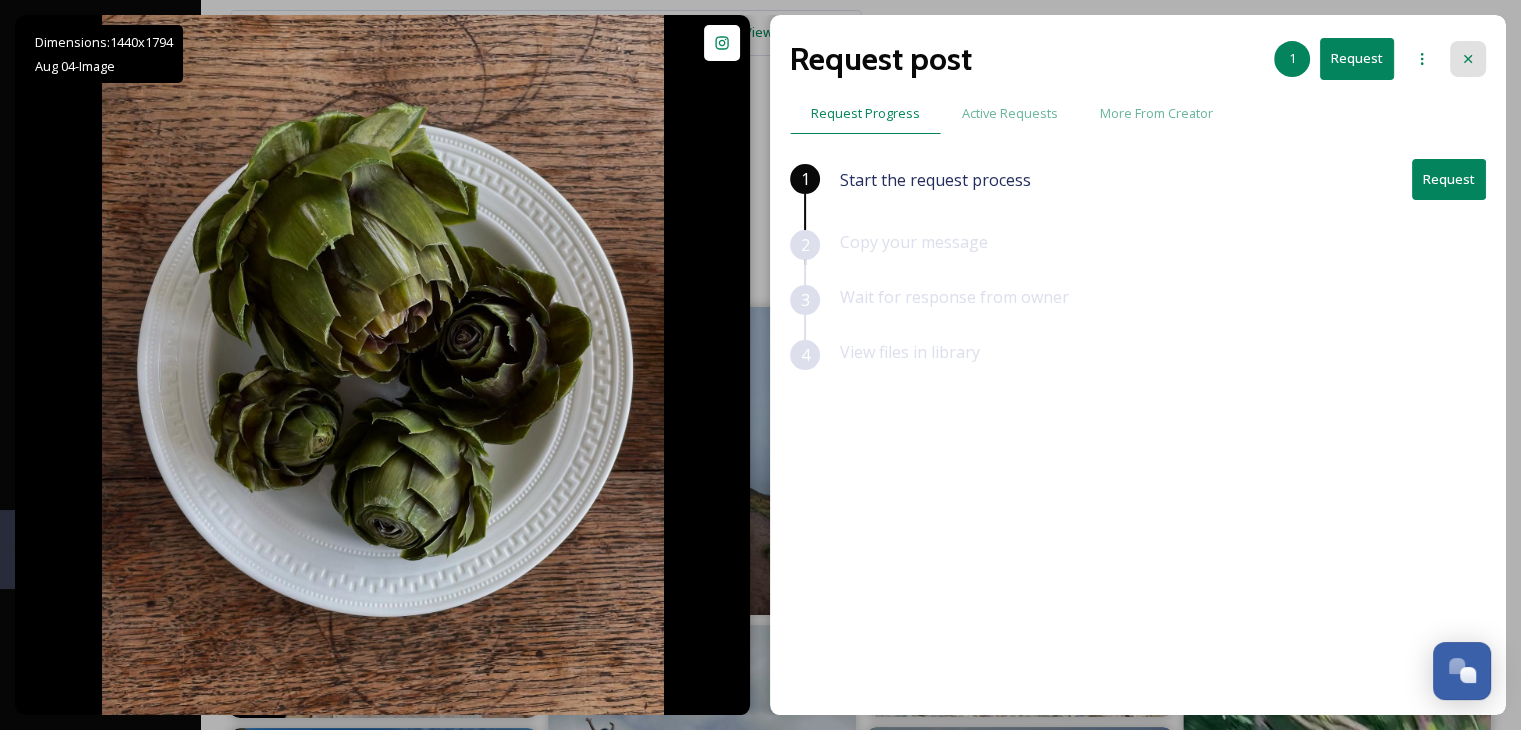 click 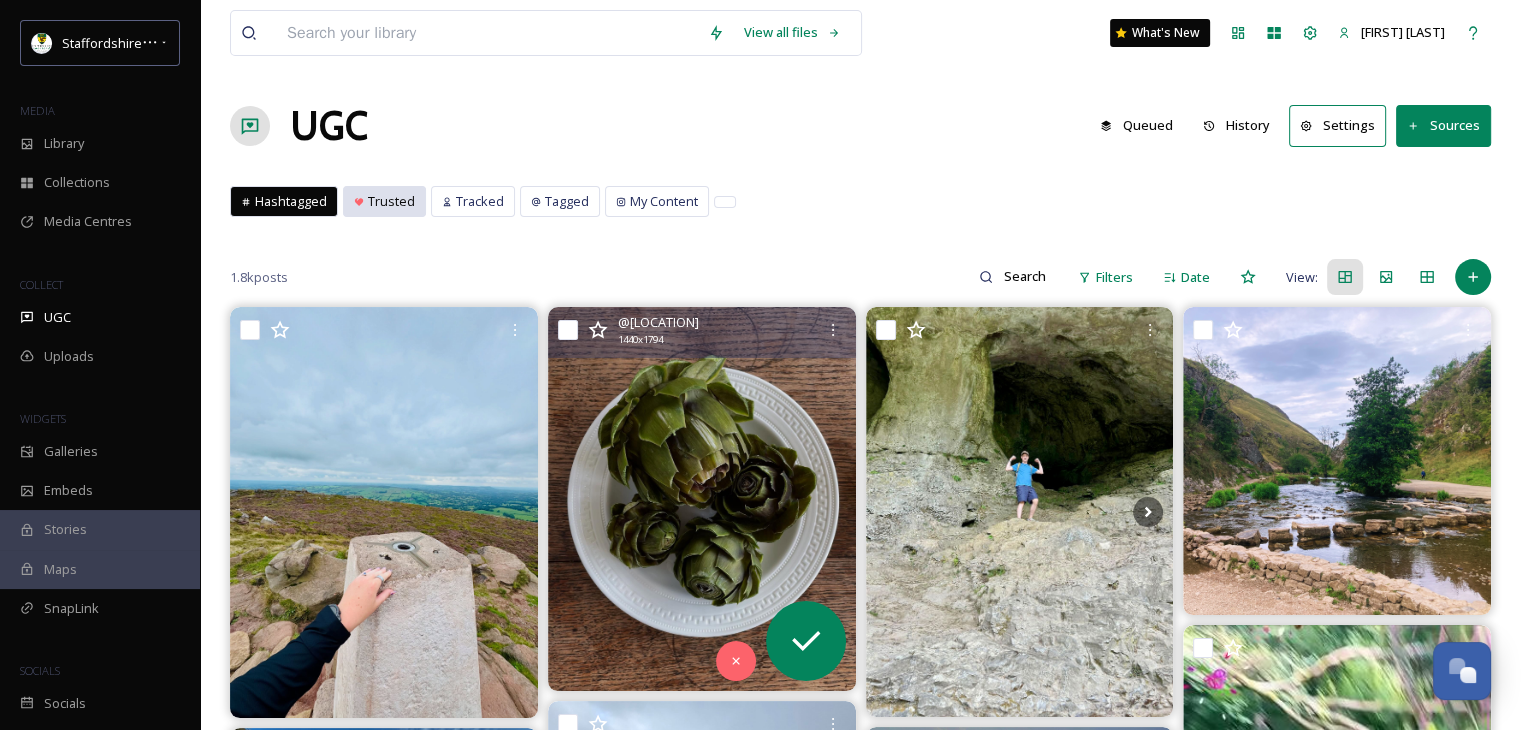 click on "Trusted" at bounding box center [391, 201] 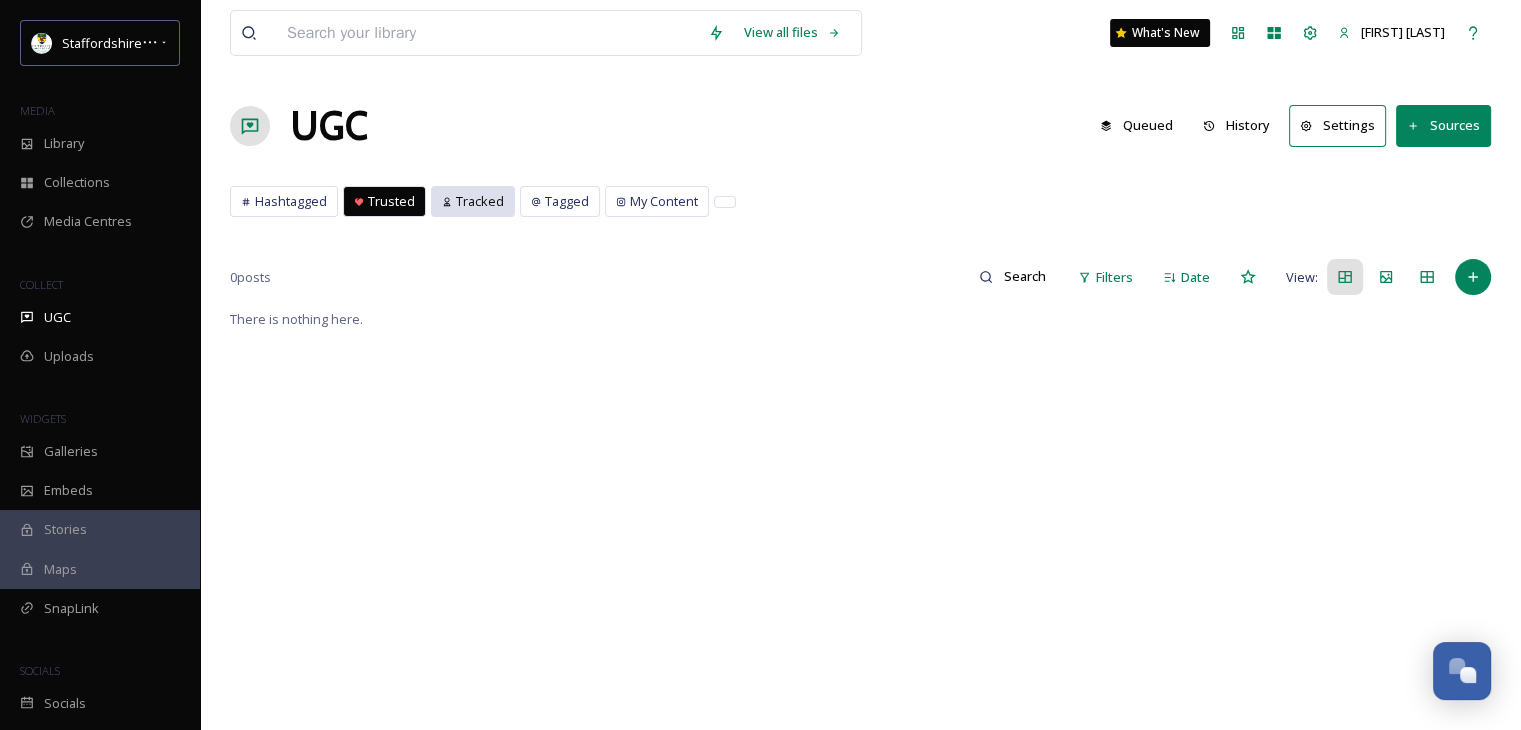 click on "Tracked" at bounding box center [480, 201] 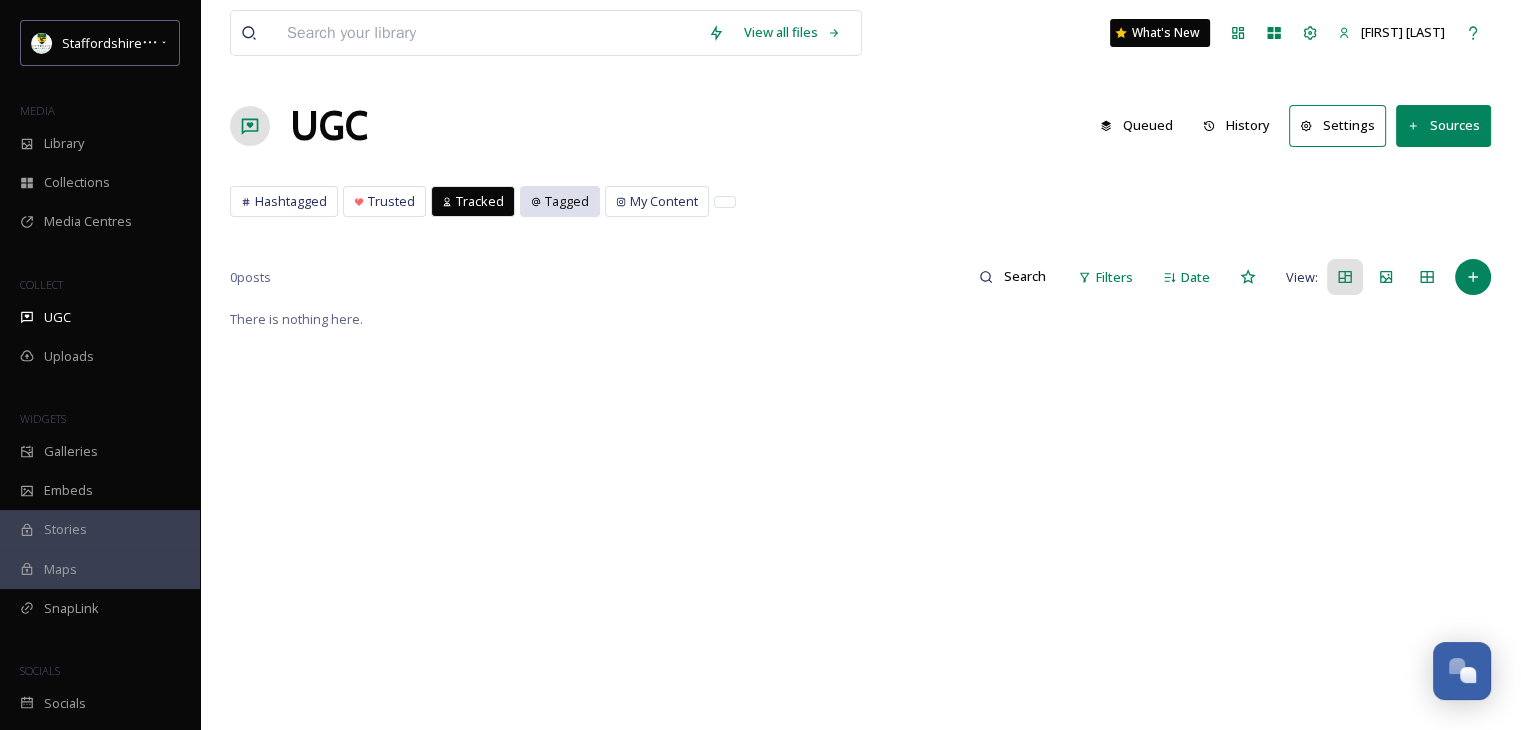 click on "Tagged" at bounding box center (567, 201) 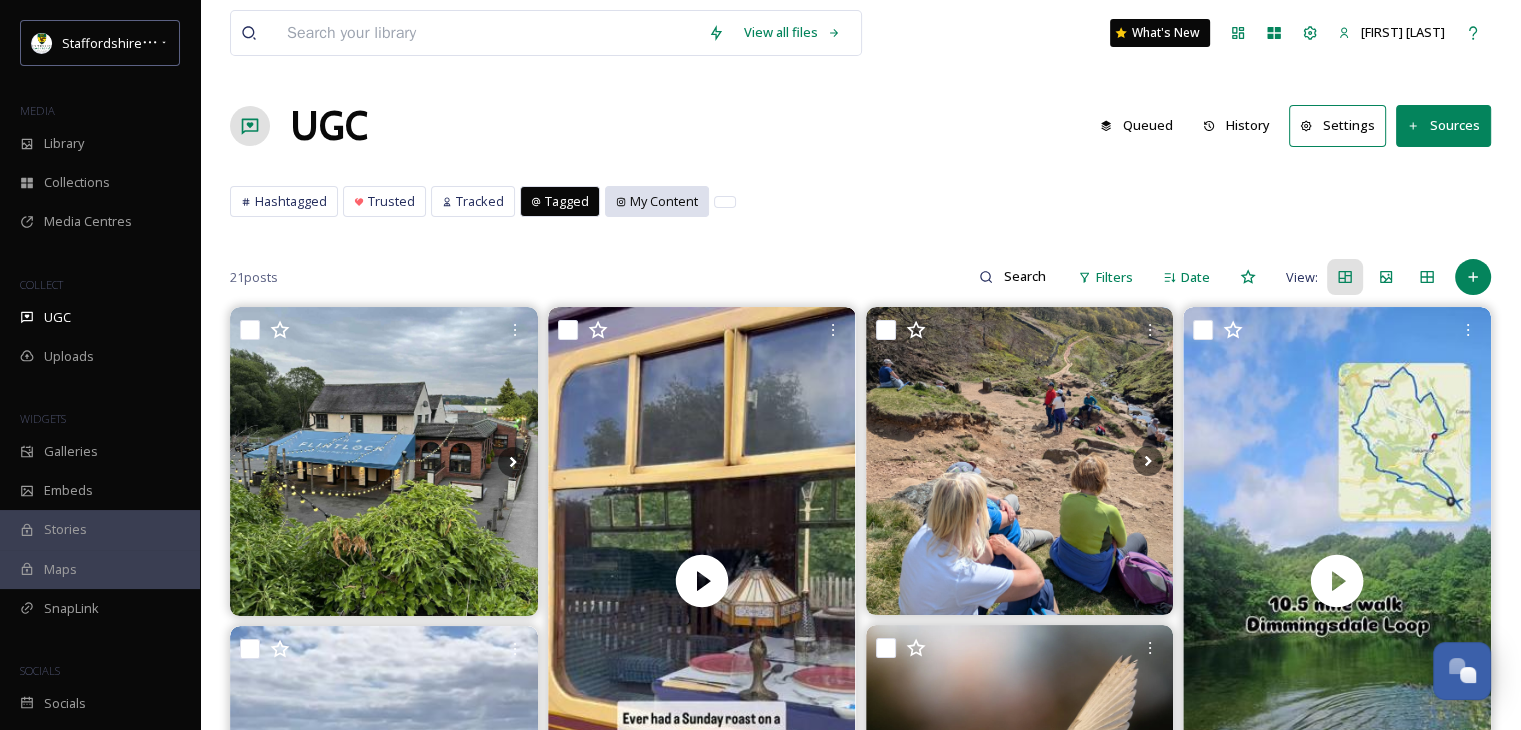 click on "My Content" at bounding box center (664, 201) 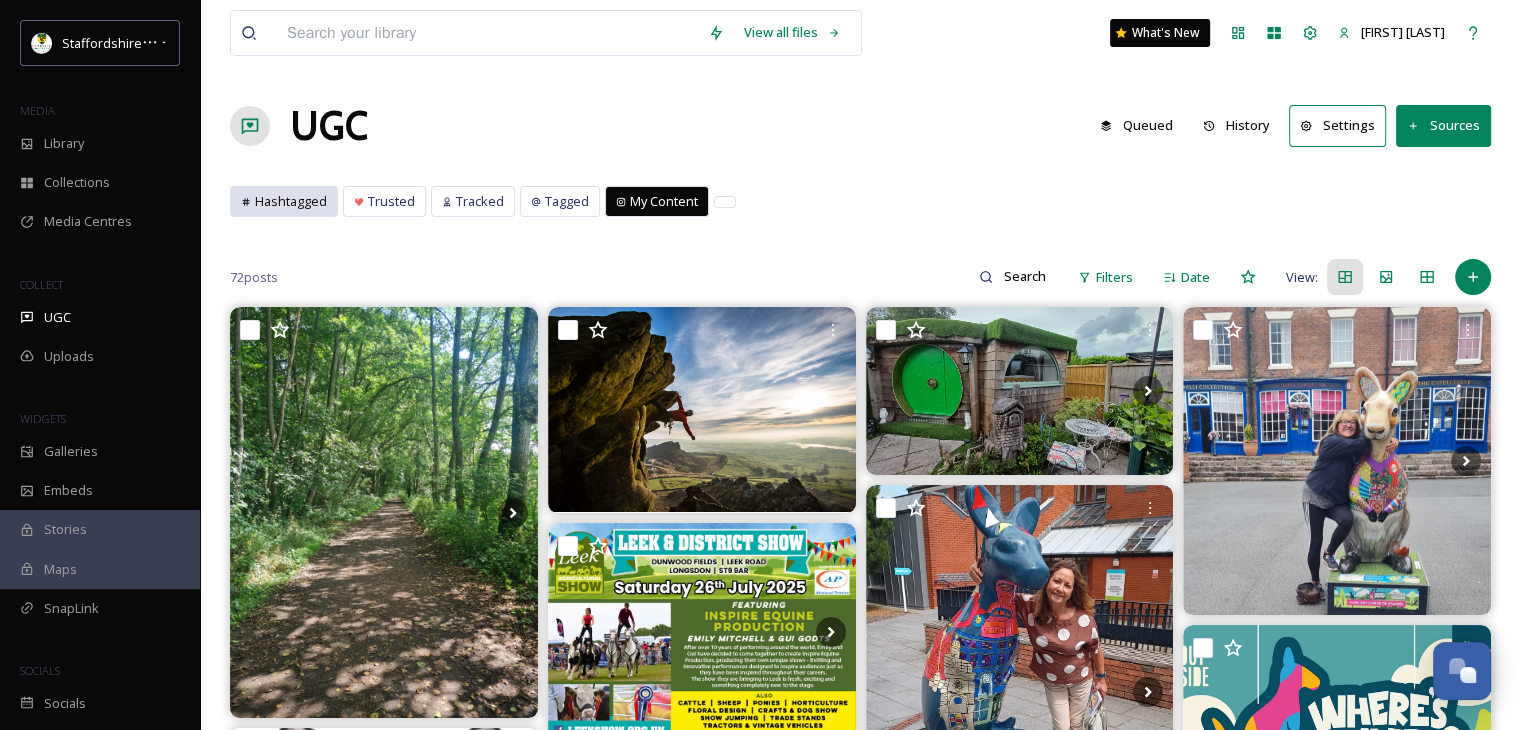 click on "Hashtagged" at bounding box center (291, 201) 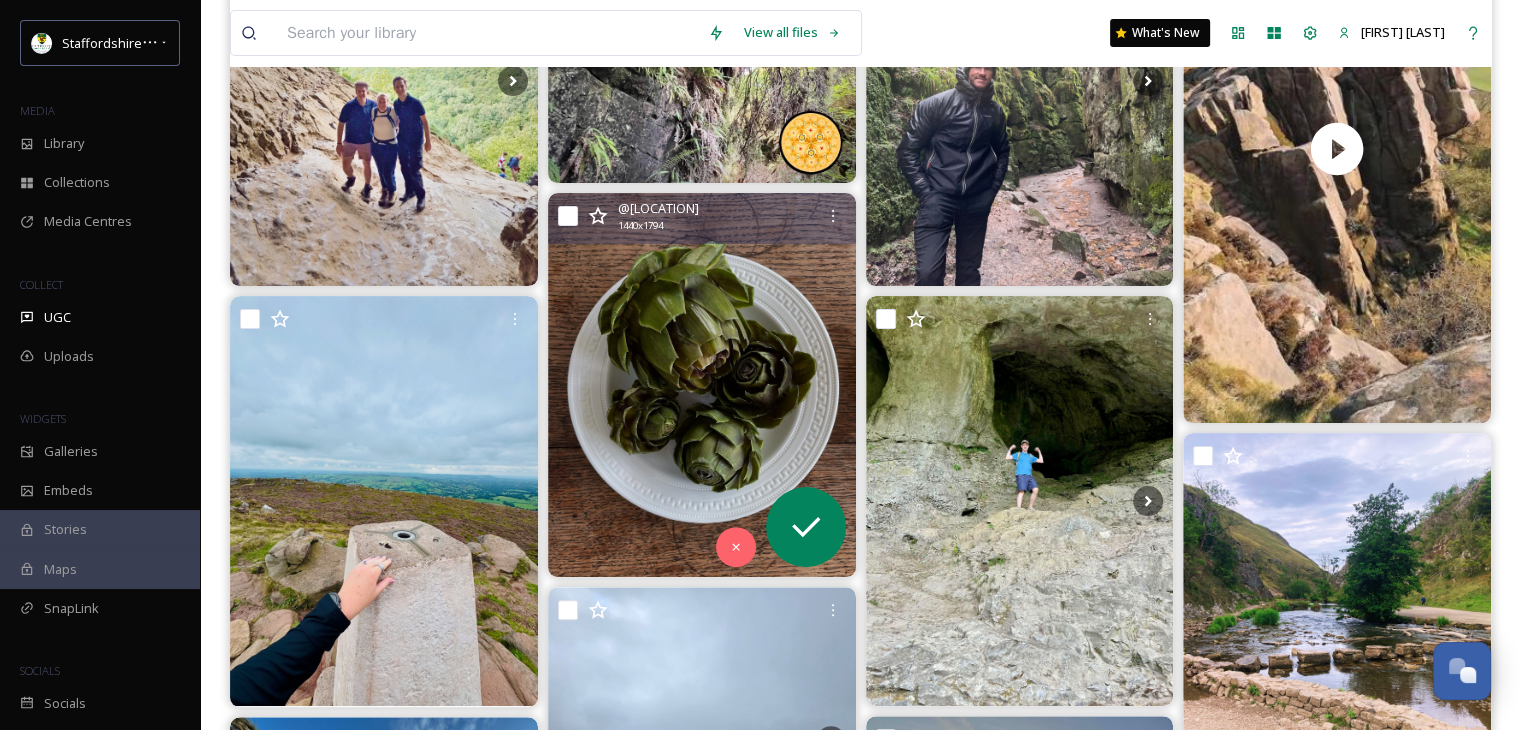 scroll, scrollTop: 0, scrollLeft: 0, axis: both 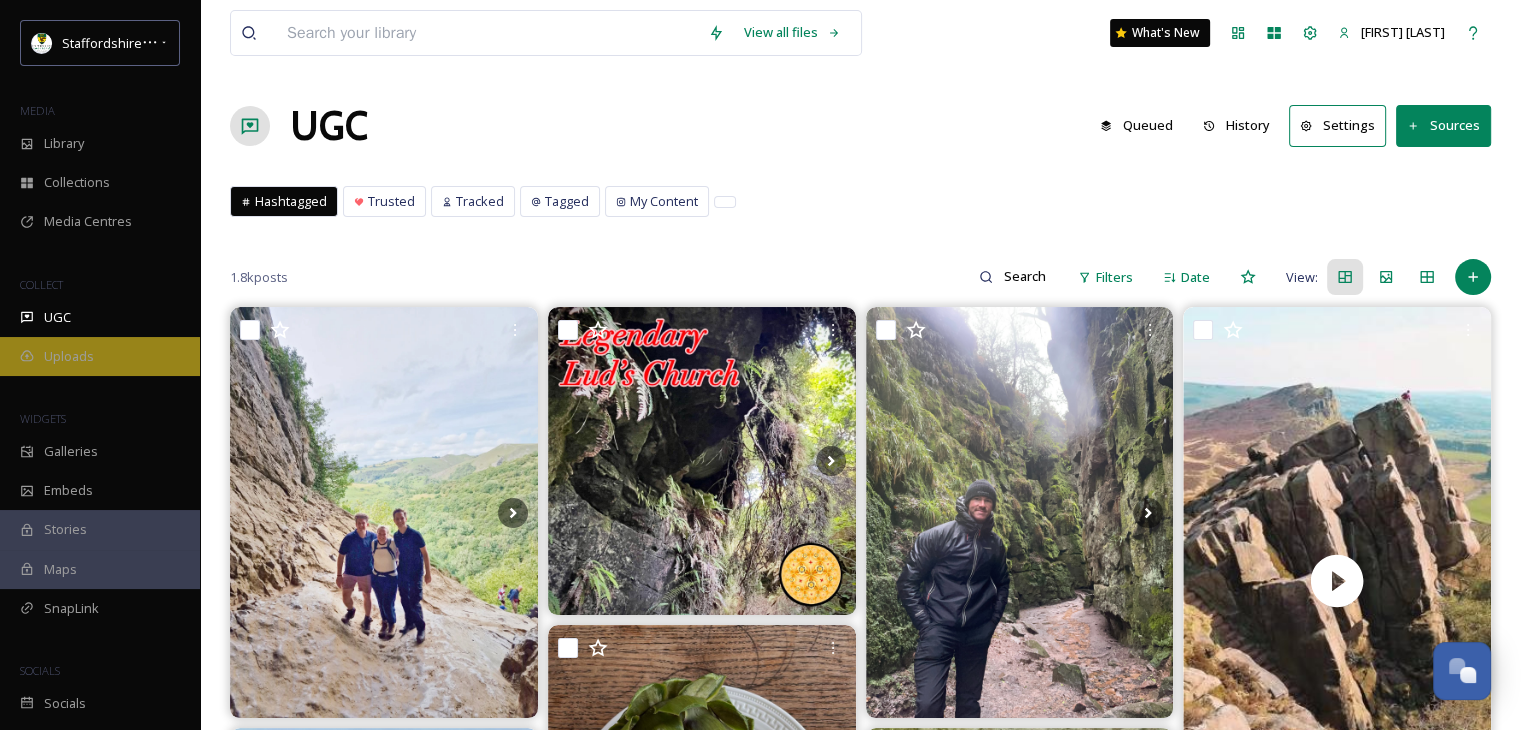 click on "Uploads" at bounding box center (69, 356) 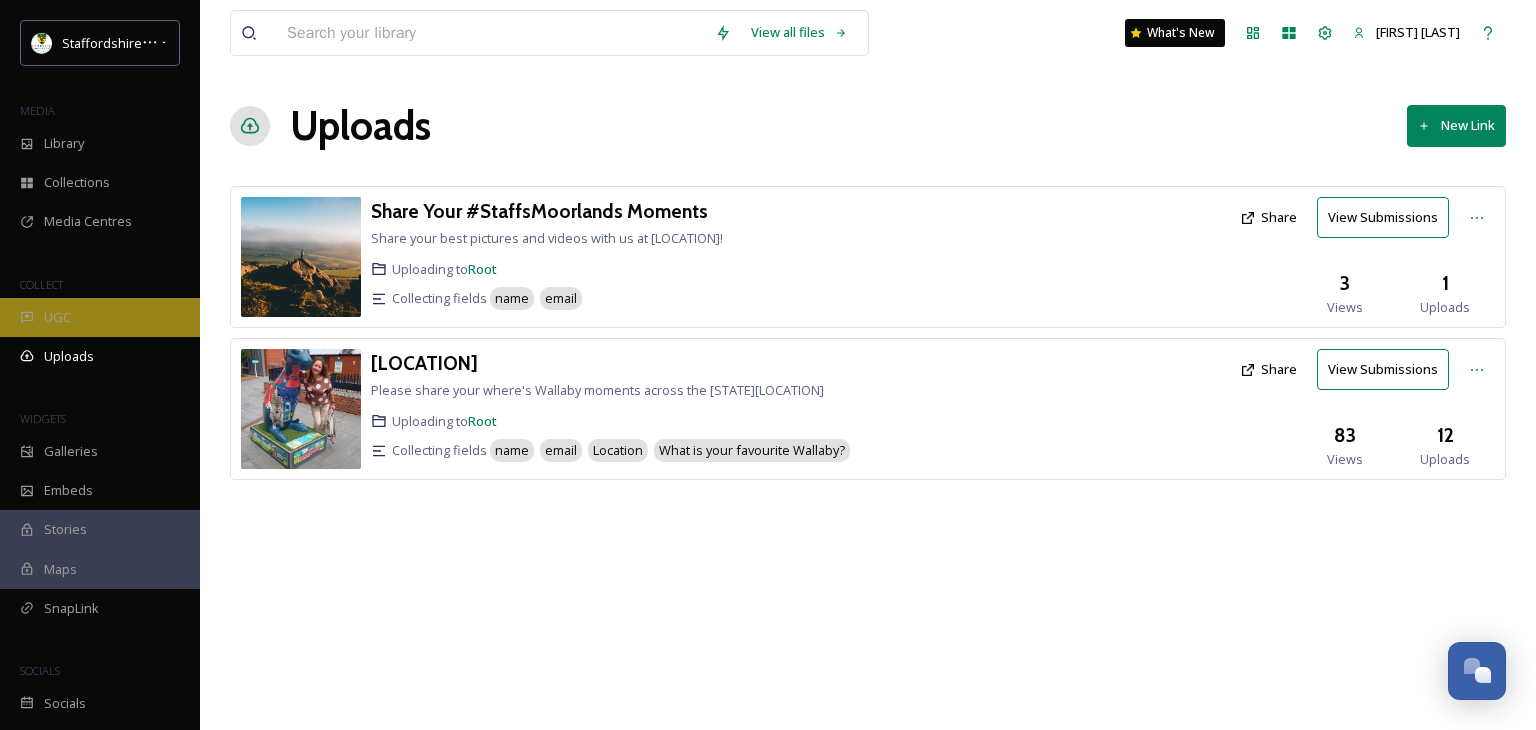 click on "UGC" at bounding box center (57, 317) 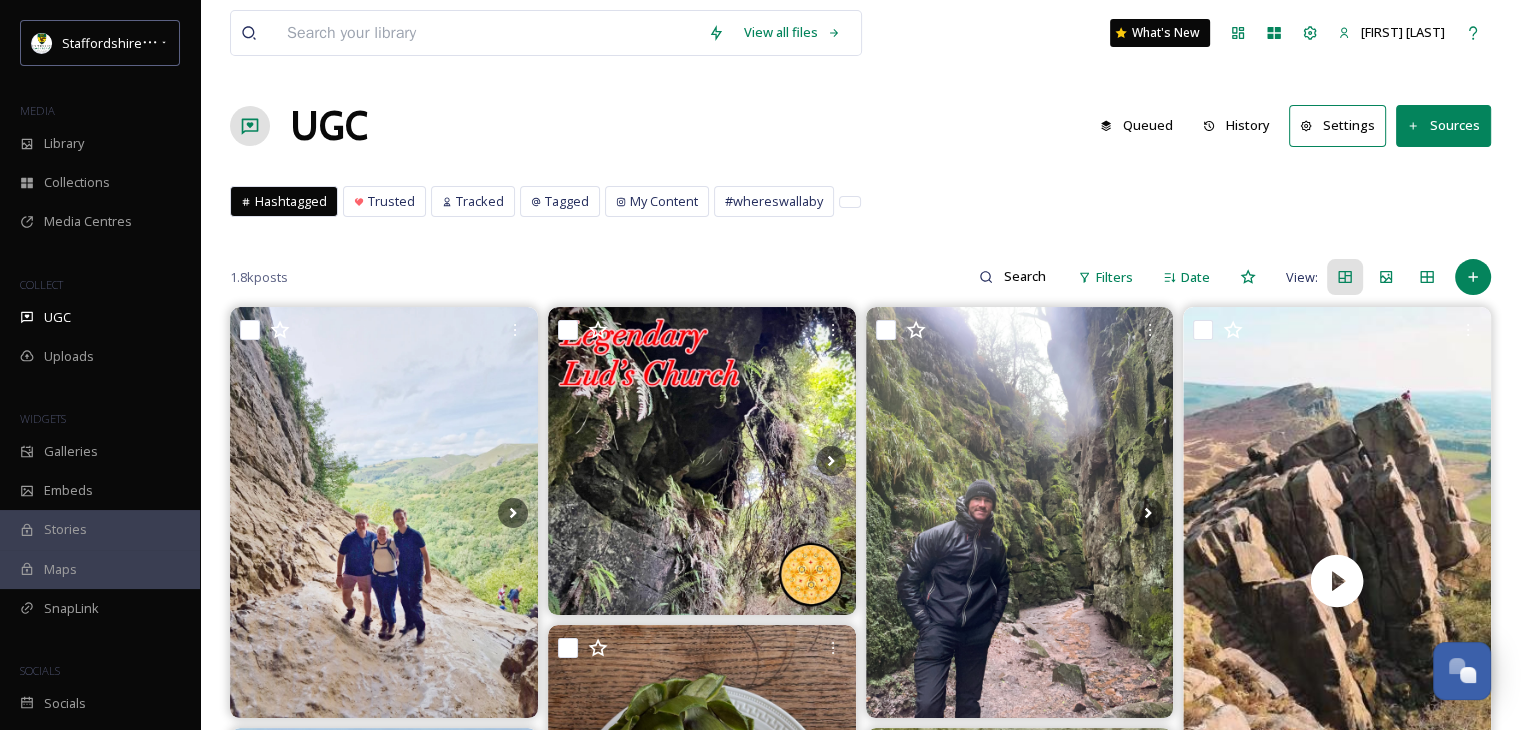 click on "Hashtagged" at bounding box center [291, 201] 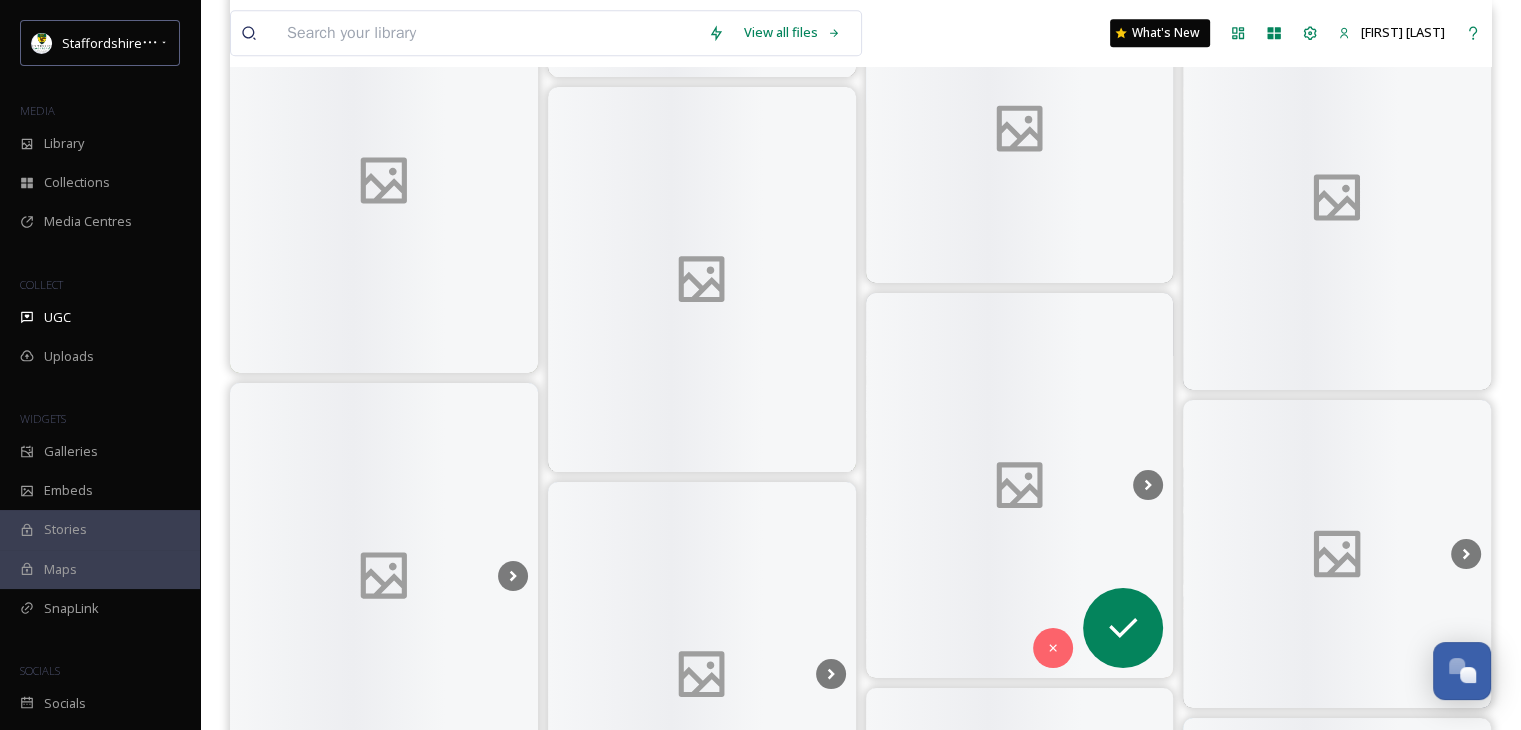 scroll, scrollTop: 9941, scrollLeft: 0, axis: vertical 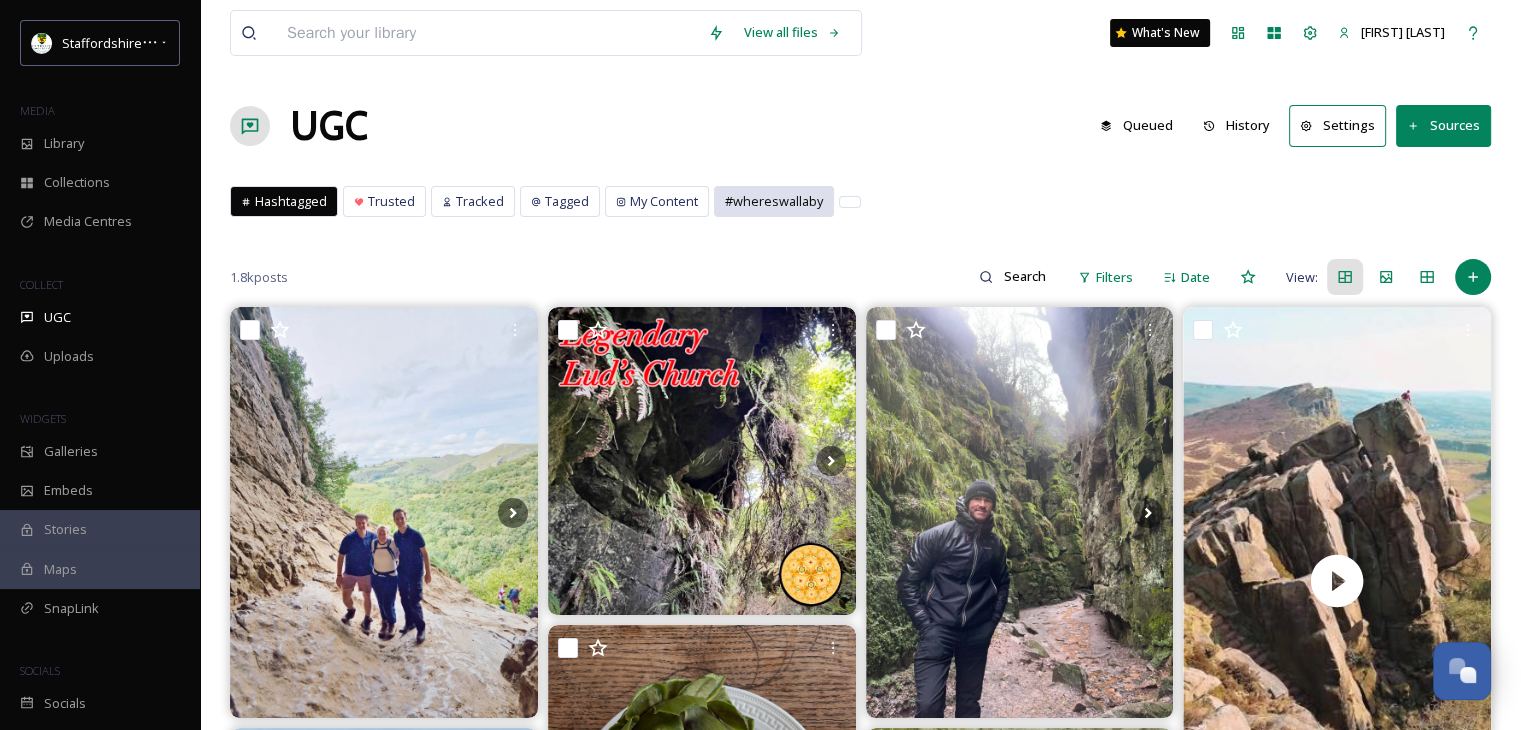 click on "#whereswallaby" at bounding box center [774, 201] 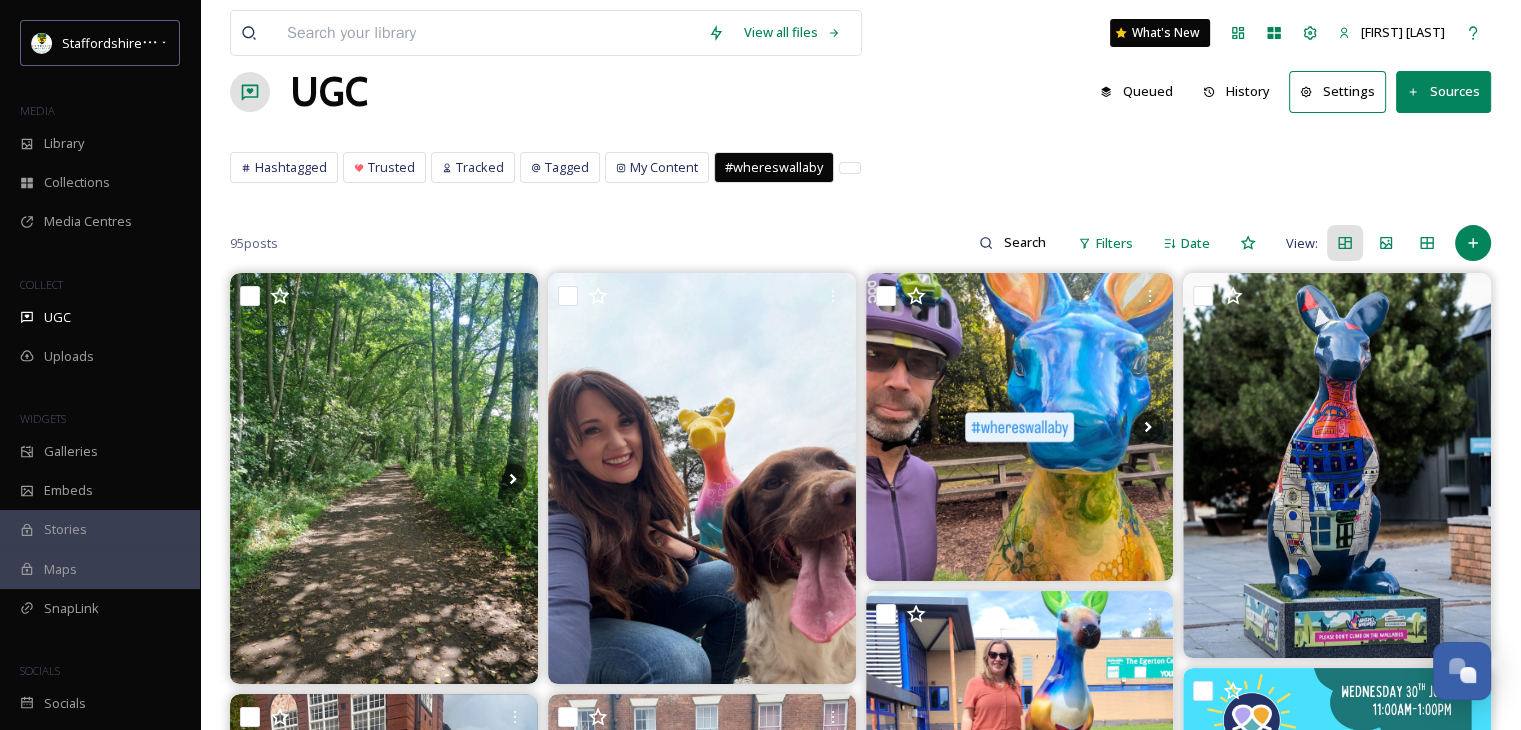 scroll, scrollTop: 0, scrollLeft: 0, axis: both 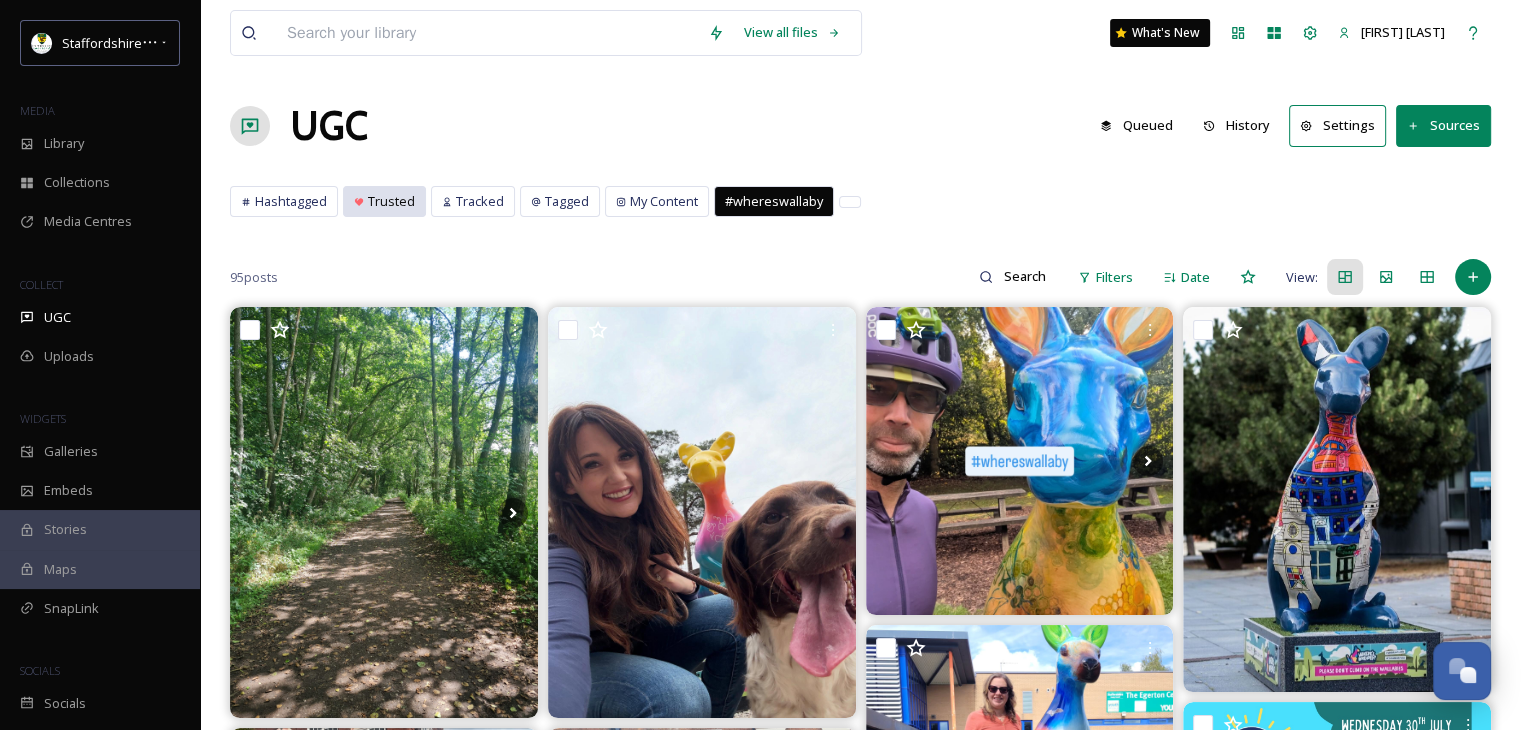 click on "Trusted" at bounding box center [391, 201] 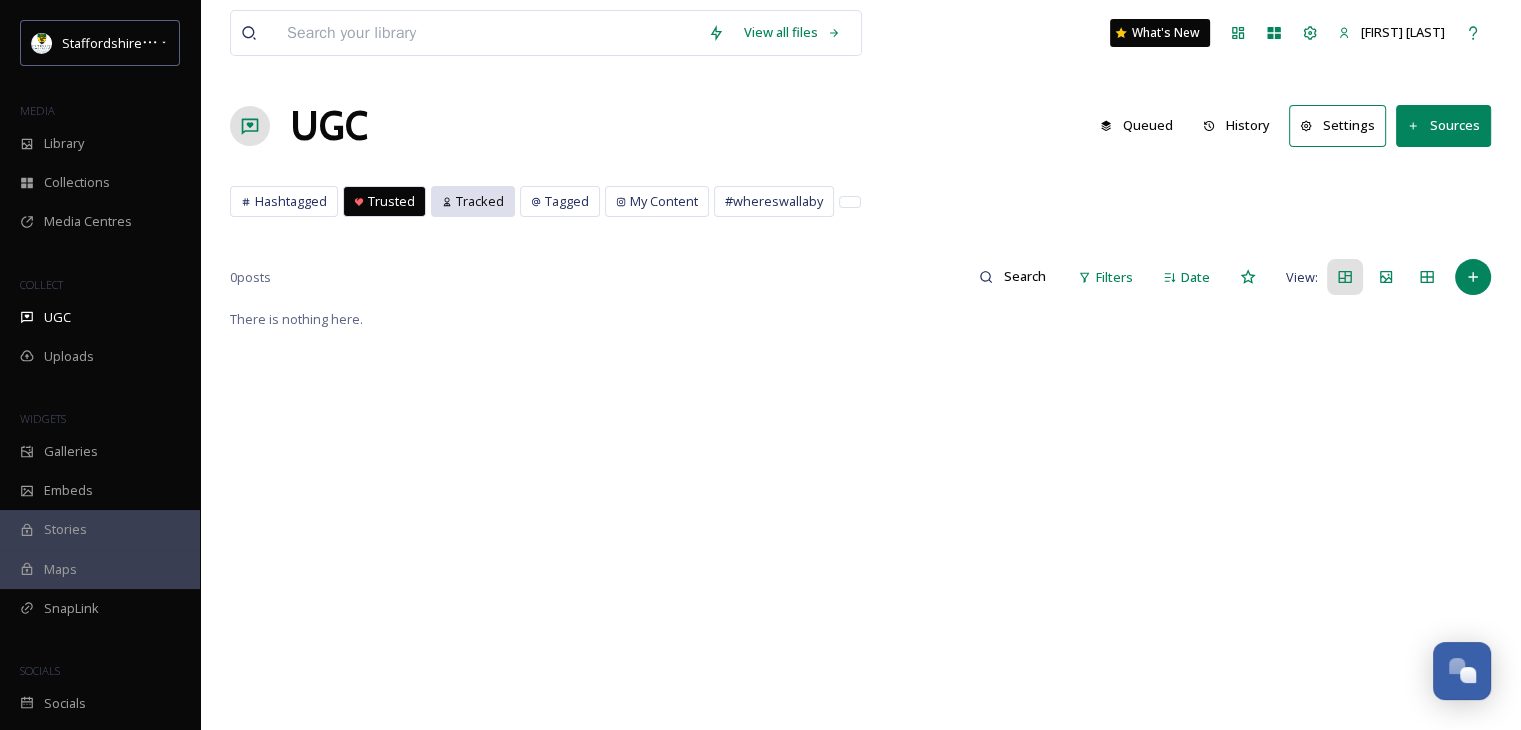 click on "Tracked" at bounding box center [480, 201] 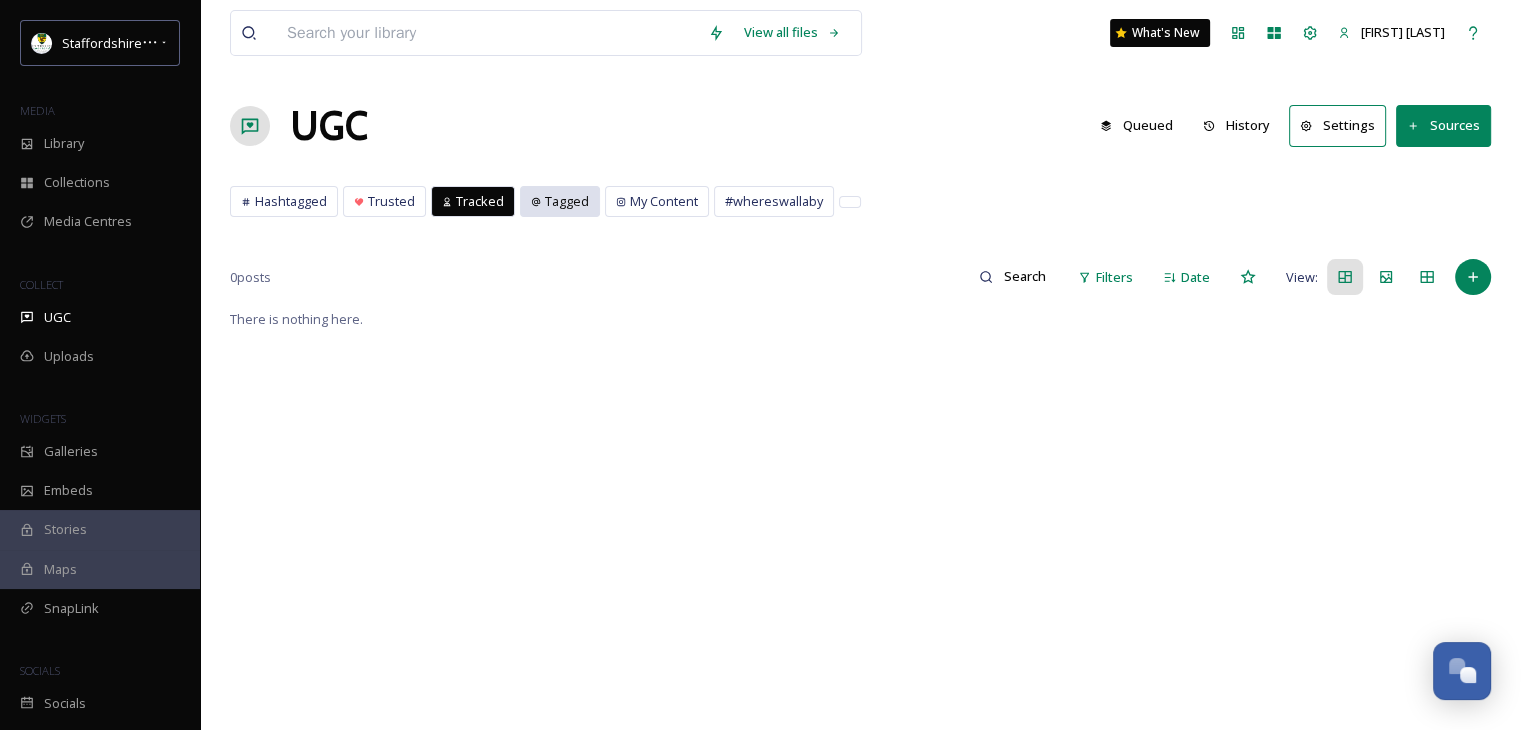 click on "Tagged" at bounding box center (567, 201) 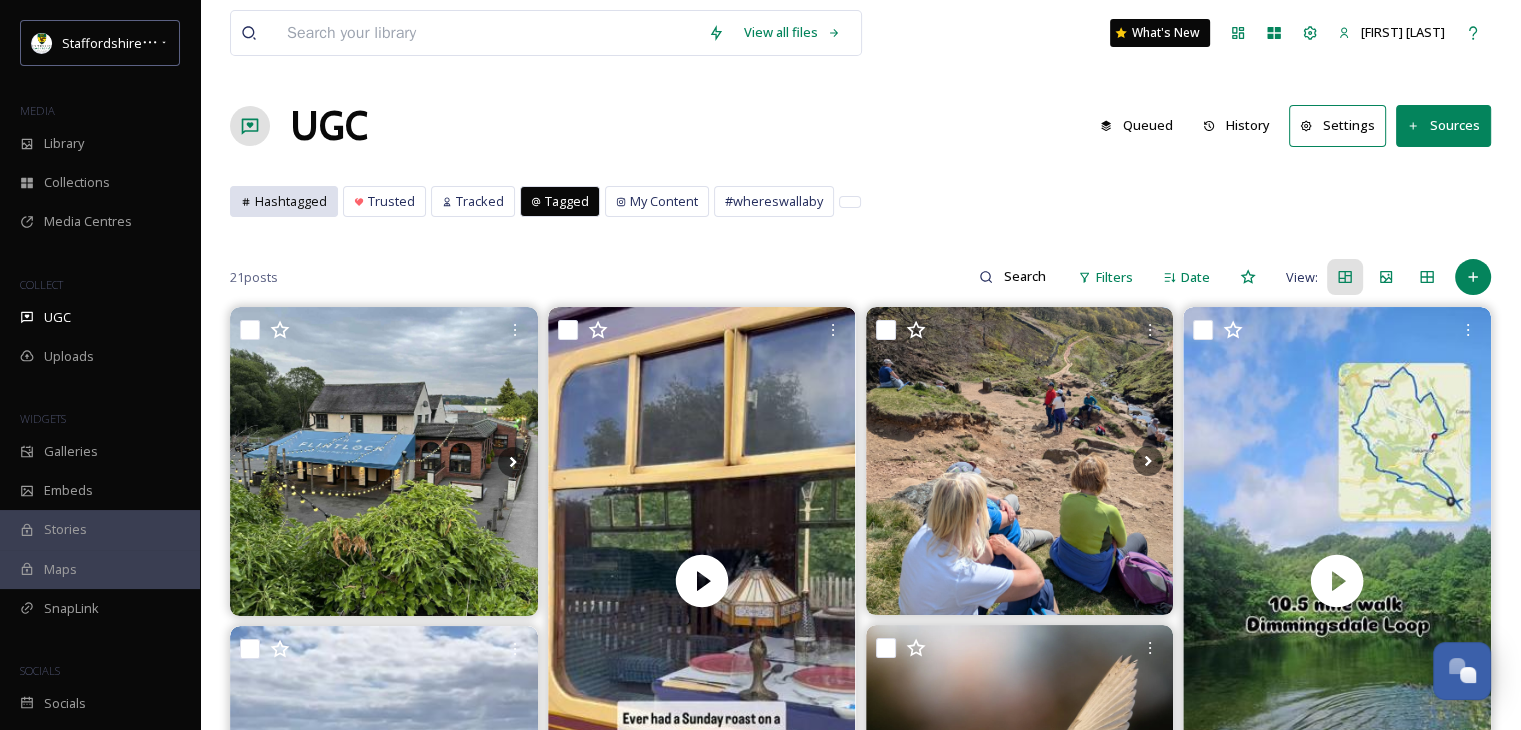 click on "Hashtagged" at bounding box center (284, 201) 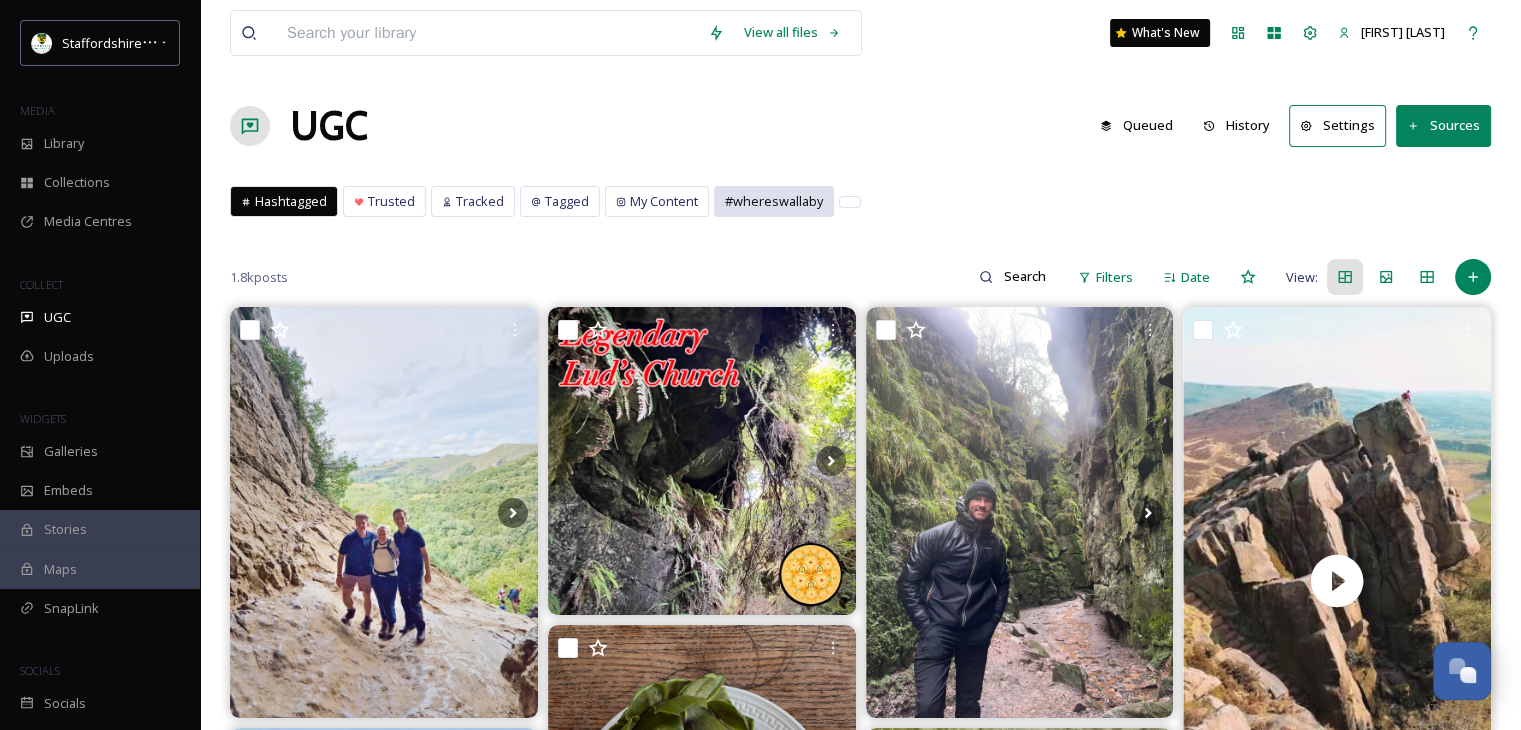click on "#whereswallaby" at bounding box center (774, 201) 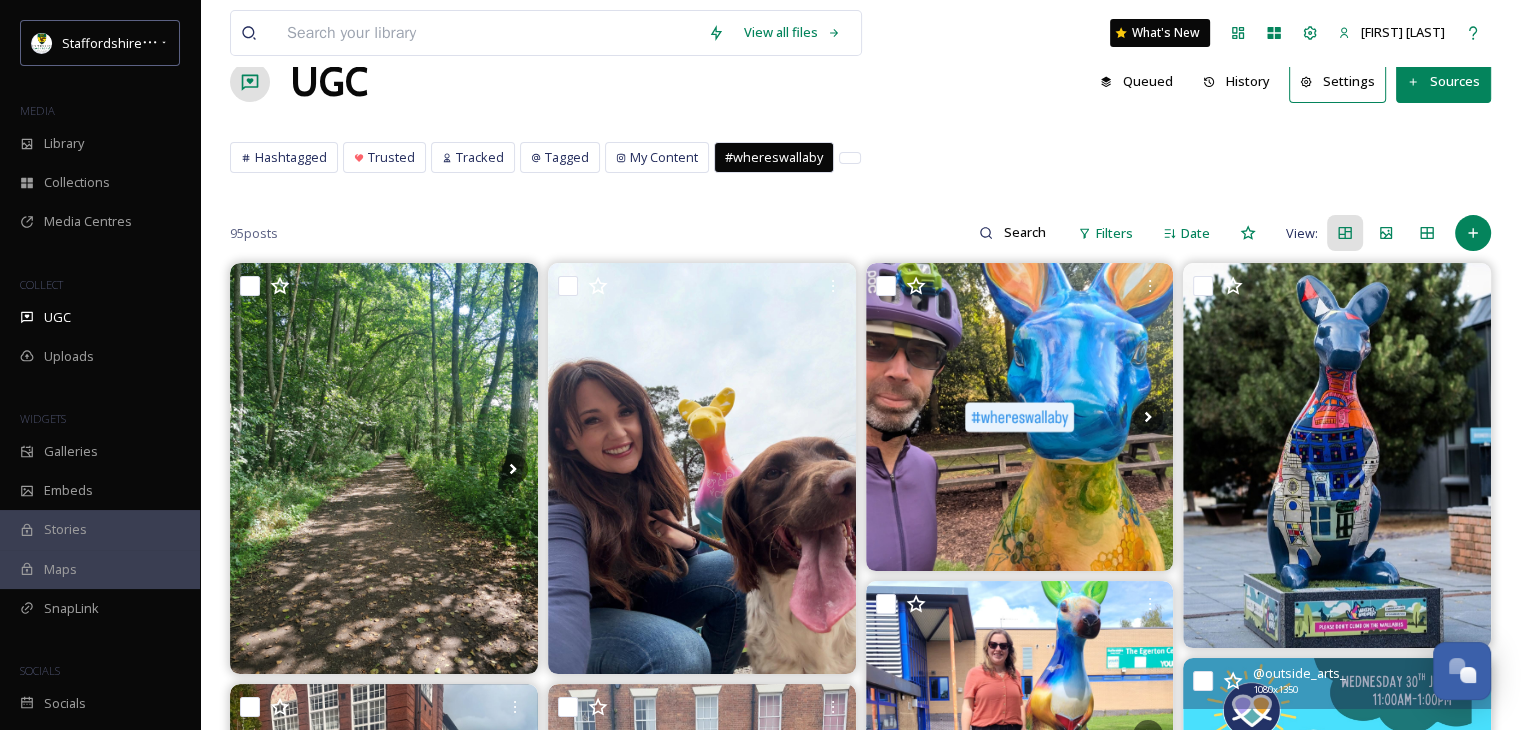 scroll, scrollTop: 0, scrollLeft: 0, axis: both 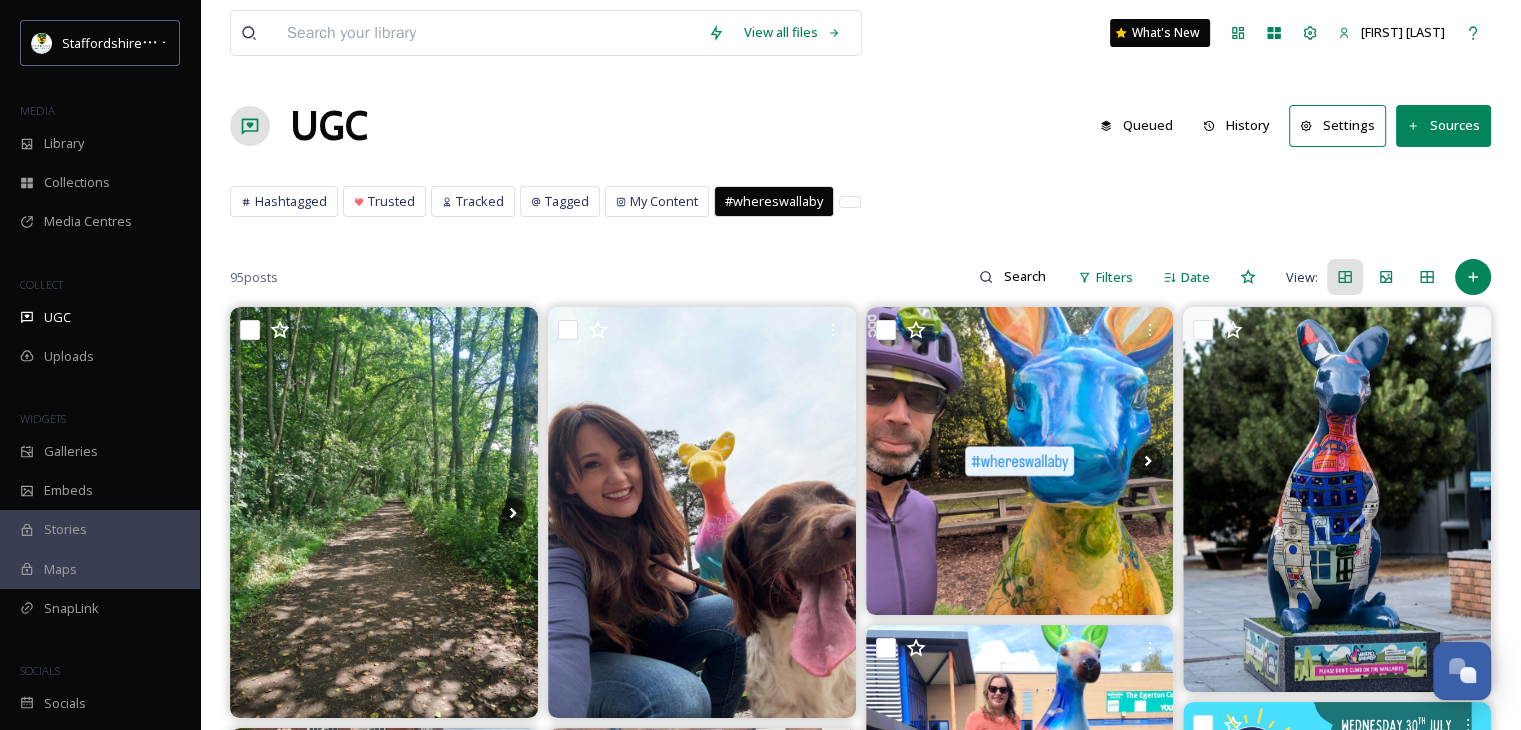 click on "Sources" at bounding box center (1443, 125) 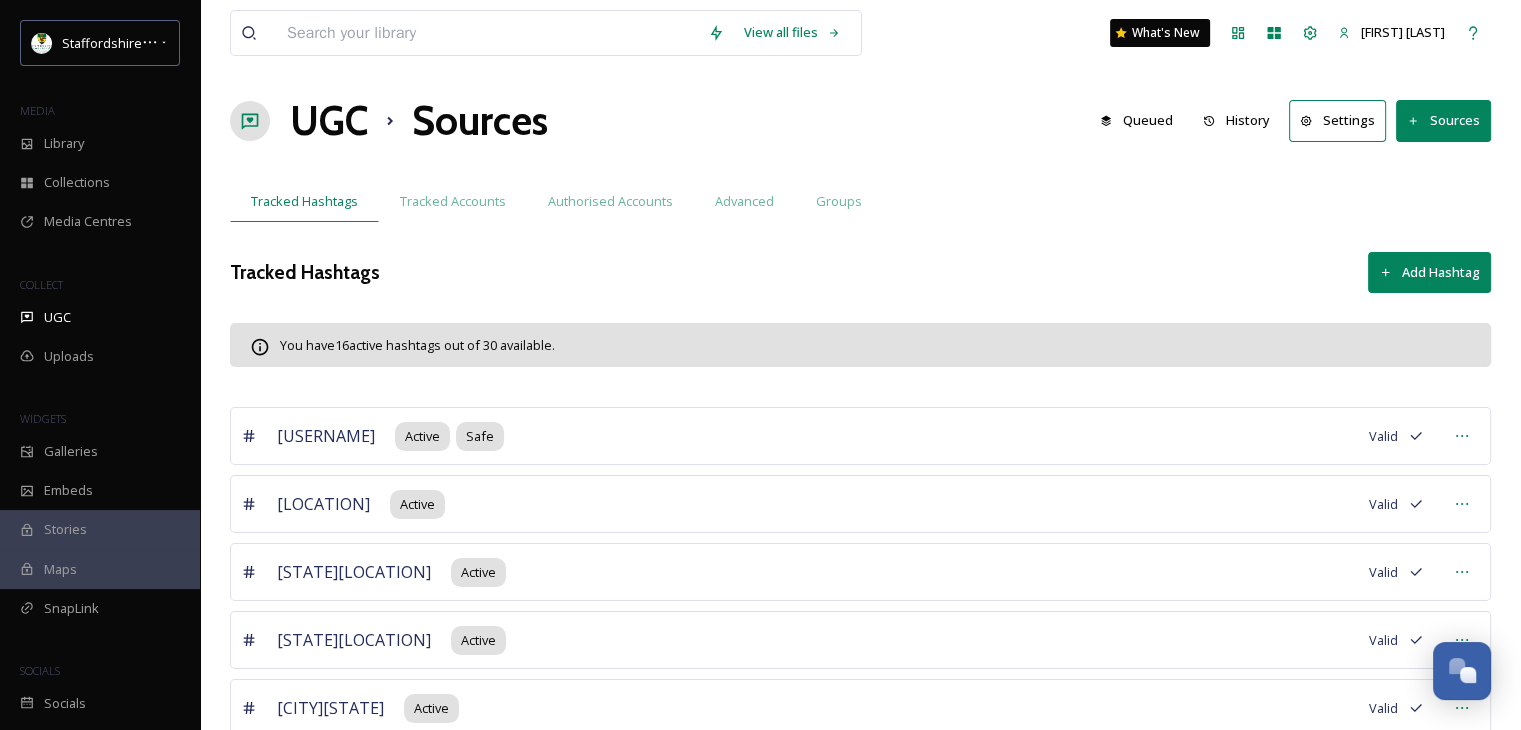 scroll, scrollTop: 0, scrollLeft: 0, axis: both 